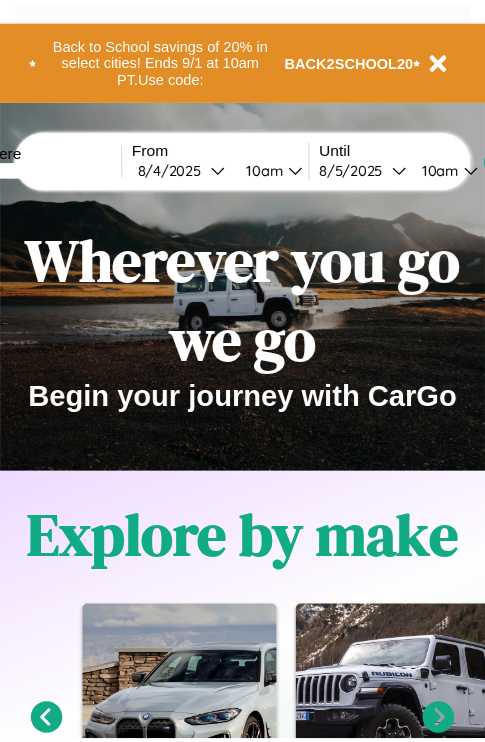 scroll, scrollTop: 0, scrollLeft: 0, axis: both 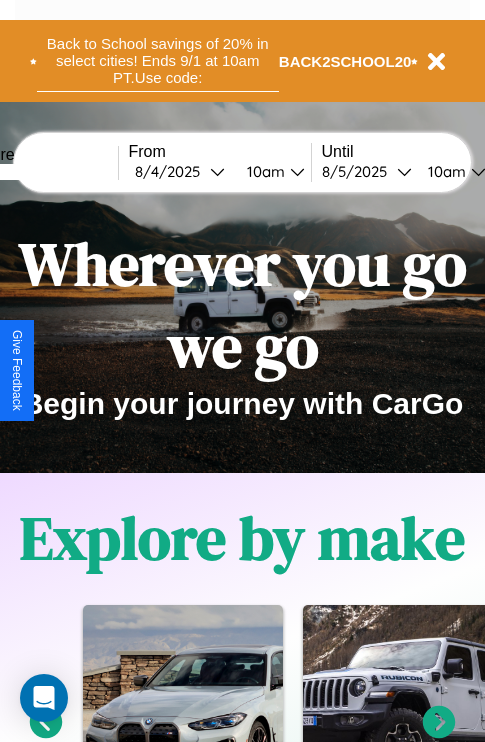 click on "Back to School savings of 20% in select cities! Ends 9/1 at 10am PT.  Use code:" at bounding box center [158, 61] 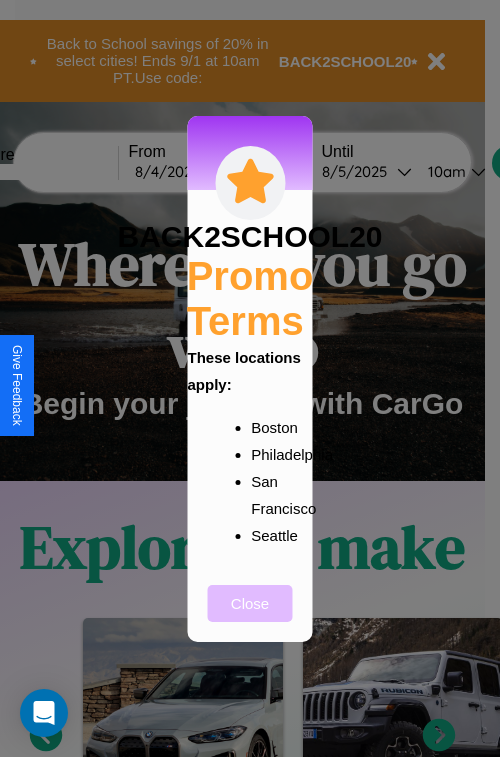 click on "Close" at bounding box center (250, 603) 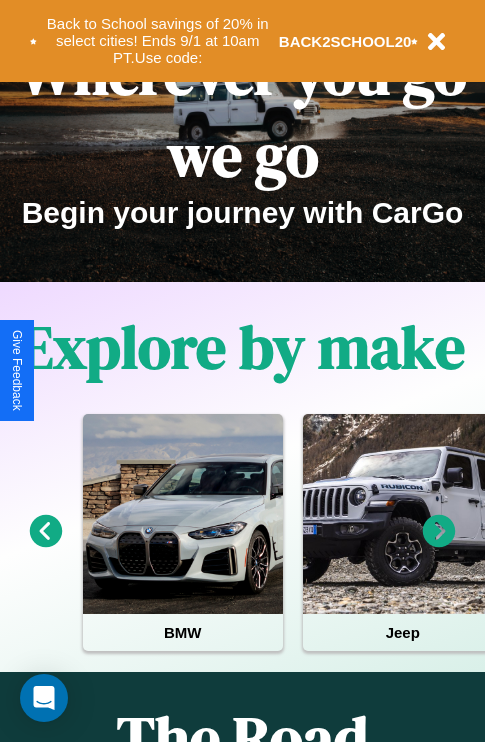 scroll, scrollTop: 308, scrollLeft: 0, axis: vertical 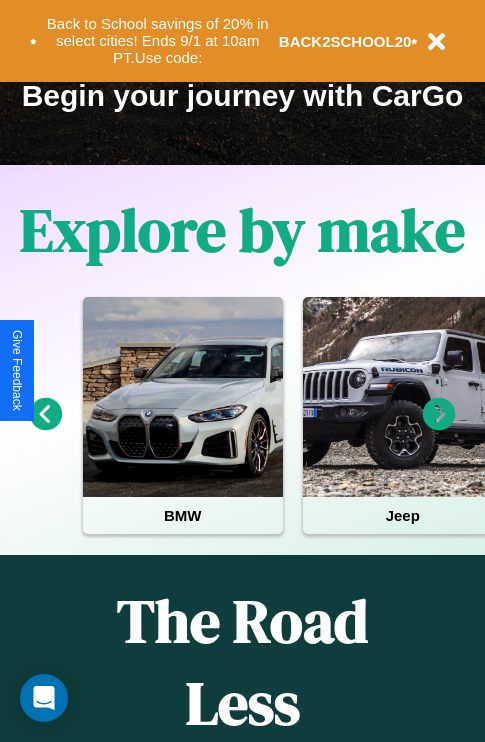 click 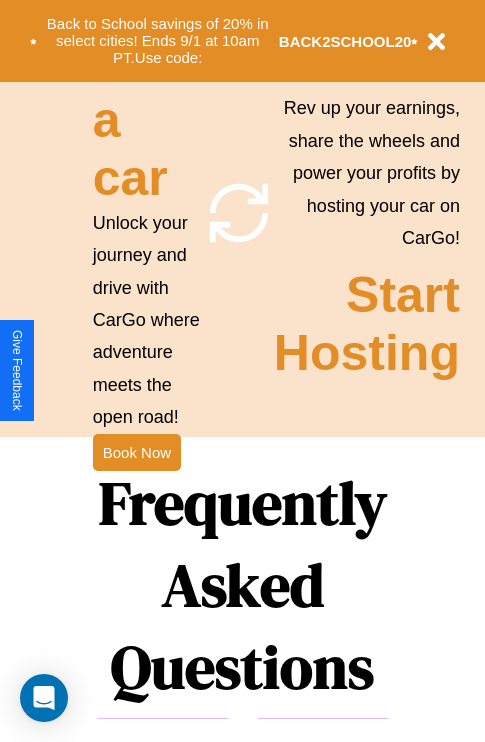 scroll, scrollTop: 1947, scrollLeft: 0, axis: vertical 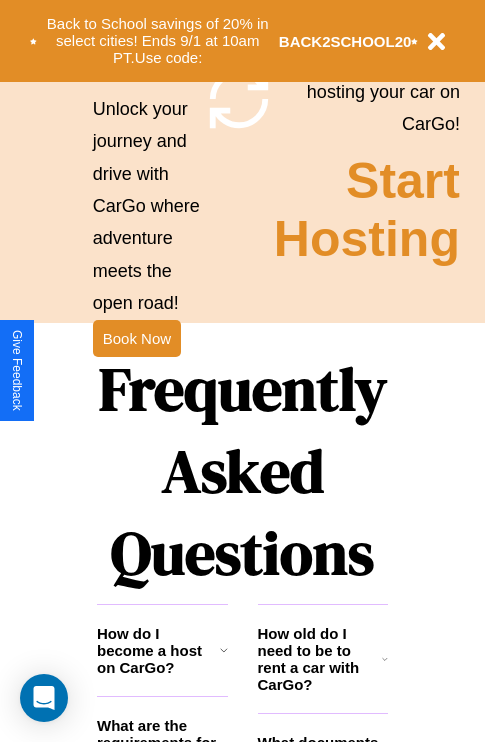 click on "Frequently Asked Questions" at bounding box center (242, 471) 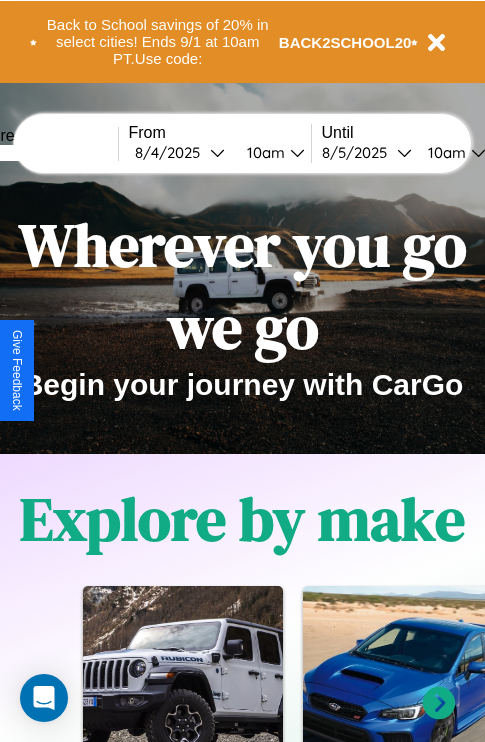 scroll, scrollTop: 0, scrollLeft: 0, axis: both 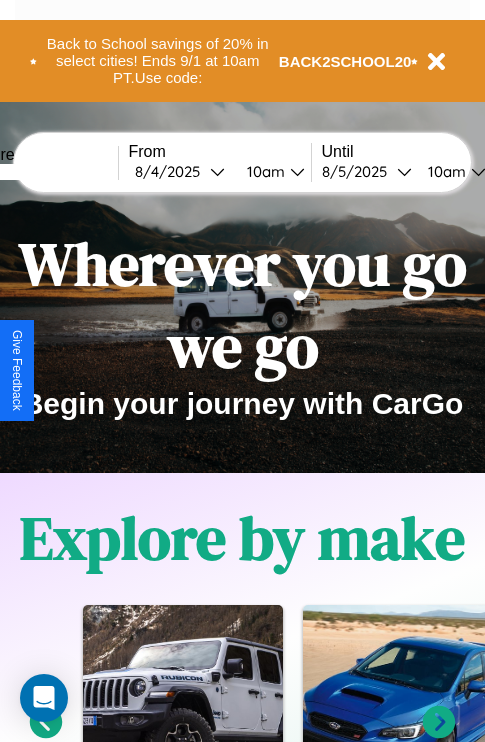 click at bounding box center [43, 172] 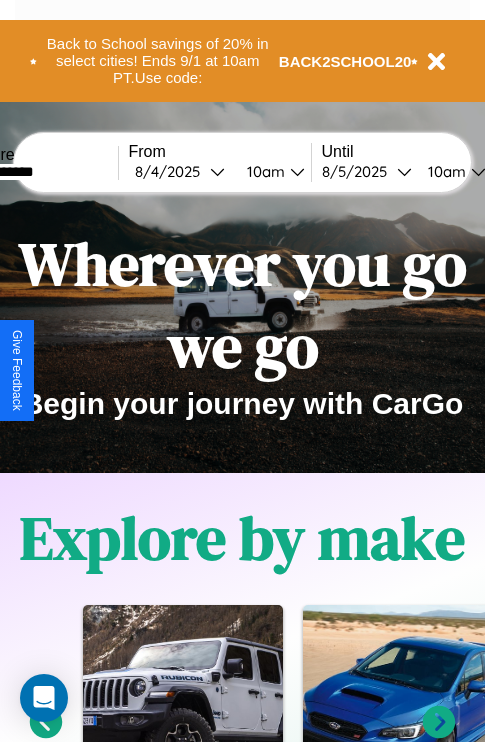 type on "**********" 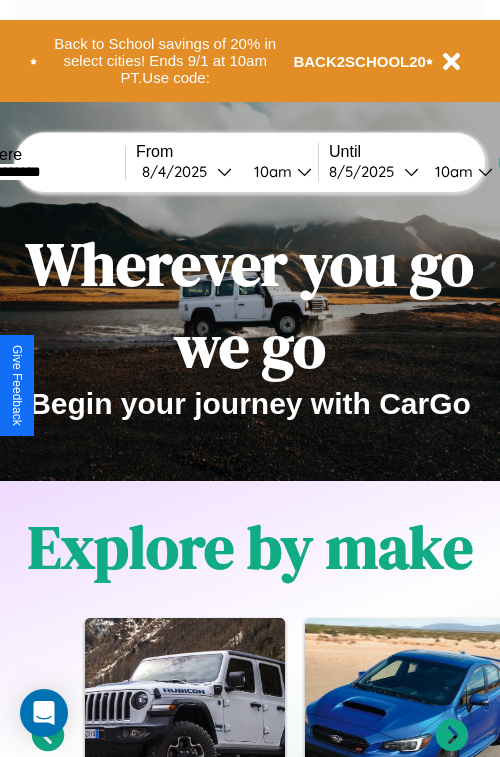 select on "*" 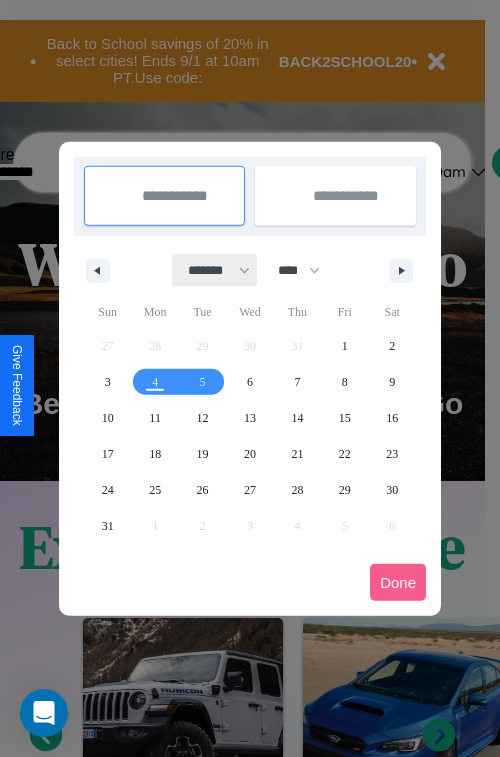 click on "******* ******** ***** ***** *** **** **** ****** ********* ******* ******** ********" at bounding box center [215, 270] 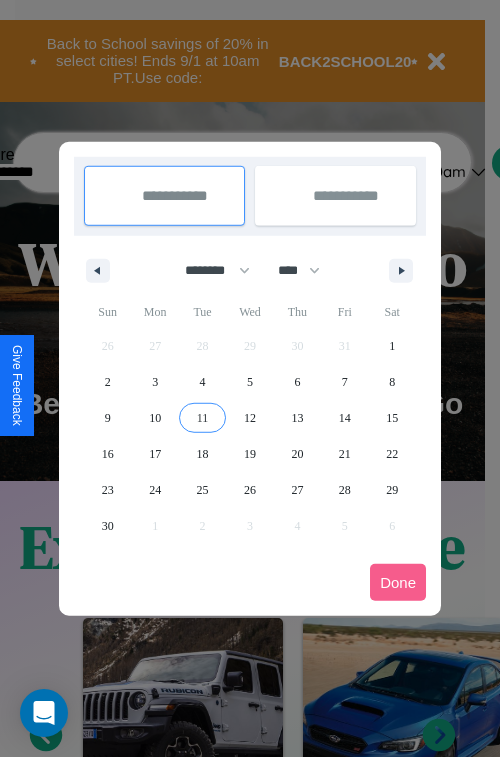 click on "11" at bounding box center (203, 418) 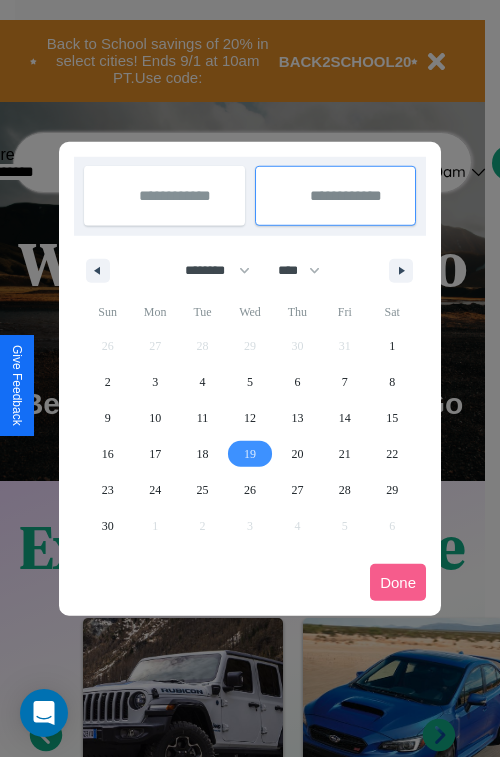 click on "19" at bounding box center (250, 454) 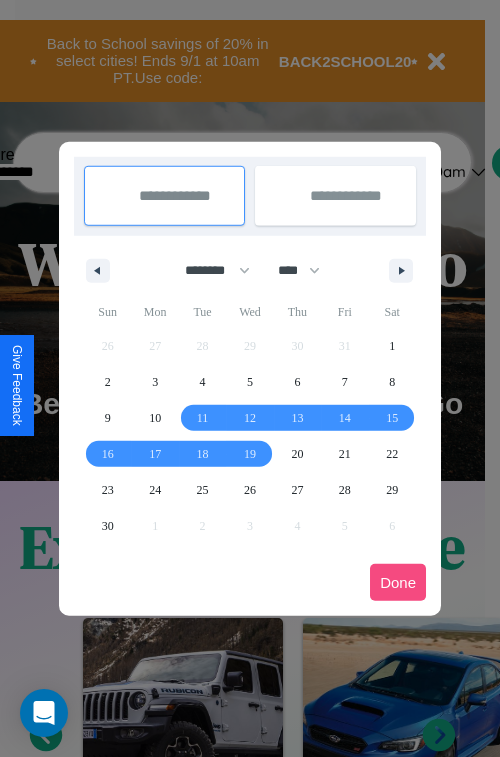 click on "Done" at bounding box center (398, 582) 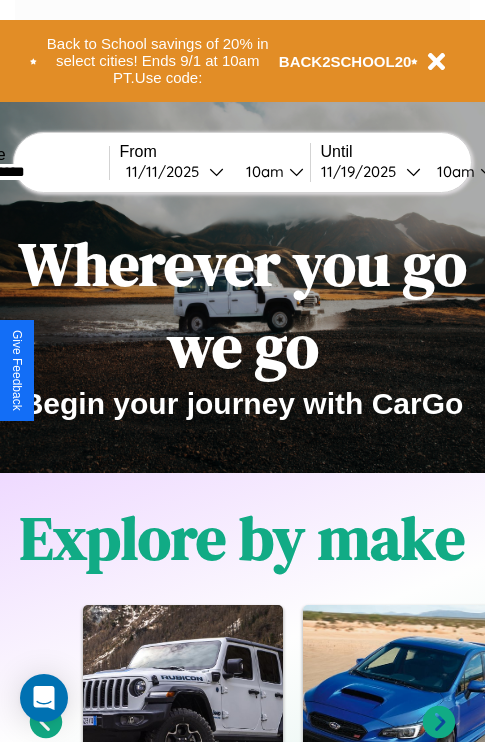 scroll, scrollTop: 0, scrollLeft: 76, axis: horizontal 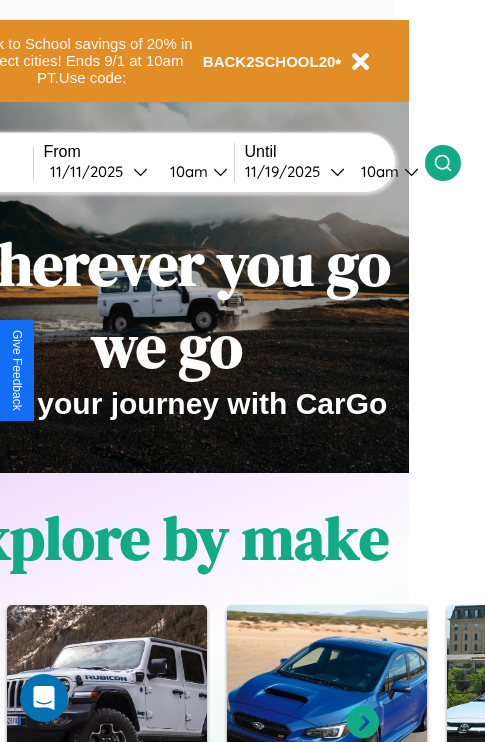 click 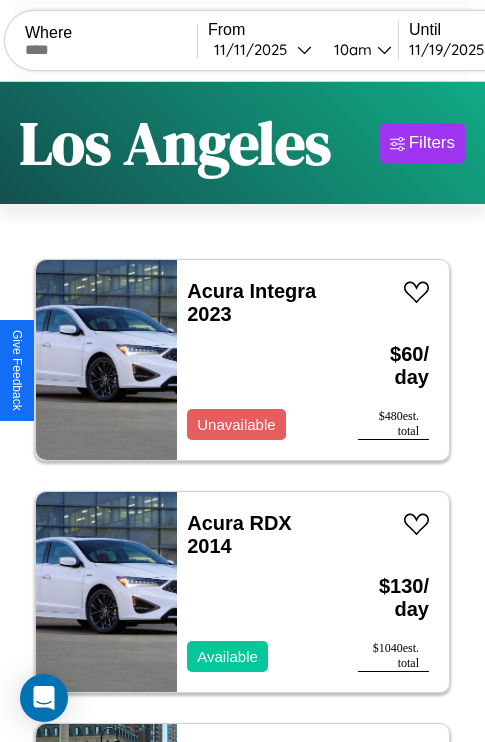 scroll, scrollTop: 89, scrollLeft: 0, axis: vertical 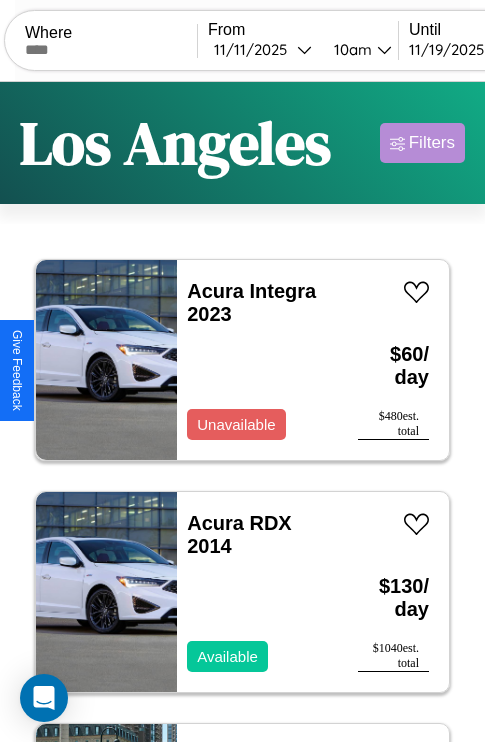 click on "Filters" at bounding box center (432, 143) 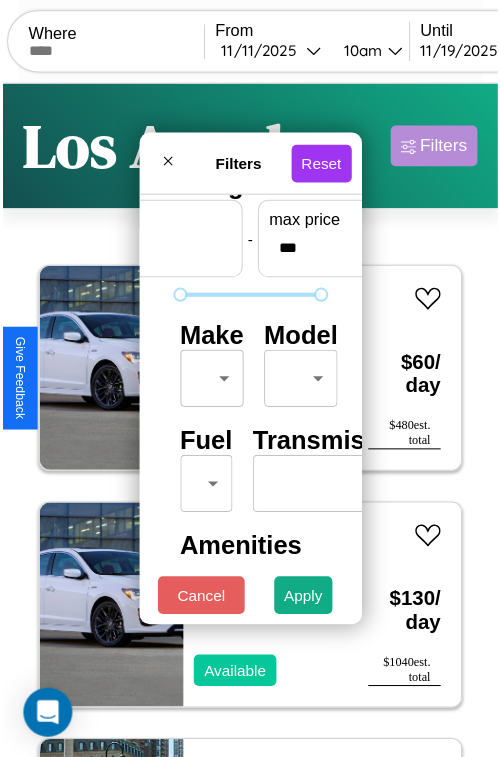 scroll, scrollTop: 59, scrollLeft: 0, axis: vertical 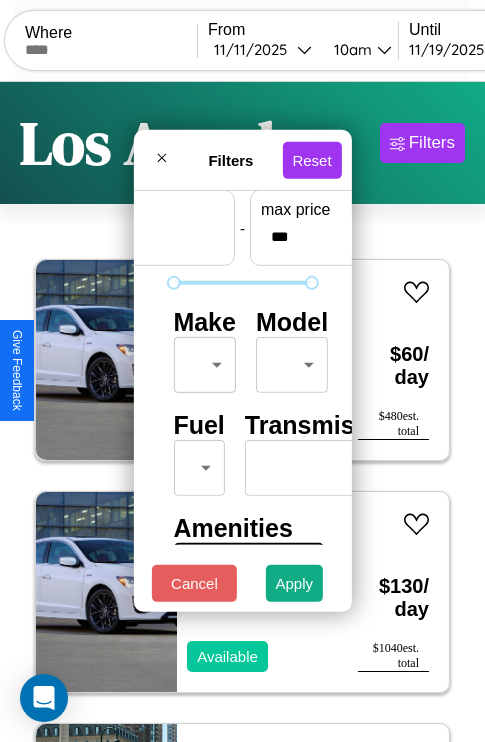 click on "Acura Integra [YEAR] Unavailable $ [PRICE] / day $ [PRICE] est. total Acura RDX [YEAR] Available $ [PRICE] / day $ [PRICE] est. total Toyota Tacoma [YEAR] Available $ [PRICE] / day $ [PRICE] est. total Aston Martin DBX [YEAR] Available $ [PRICE] / day $ [PRICE] est. total Mazda CX-50 [YEAR] Available $ [PRICE] / day $ [PRICE] est. total Volkswagen Atlas Cross Sport [YEAR] Available $ [PRICE] / day $ [PRICE] est. total BMW 525iA [YEAR] Available $ [PRICE] / day $ [PRICE] est. total Toyota Scion iM [YEAR] Available $ [PRICE] / day $ [PRICE] est. total Hummer H3T [YEAR] Unavailable $ [PRICE] / day $ [PRICE] est. total BMW R 1200 R [YEAR] Available $ [PRICE] / day $ [PRICE] est. total Land Rover Discovery Sport [YEAR] Available $ [PRICE] / day $ [PRICE] est. total Honda TRX450FE (FourTrax Foreman) [YEAR] Available $ [PRICE] / day $ [PRICE] est. total Acura Vigor [YEAR] Unavailable $" at bounding box center [242, 412] 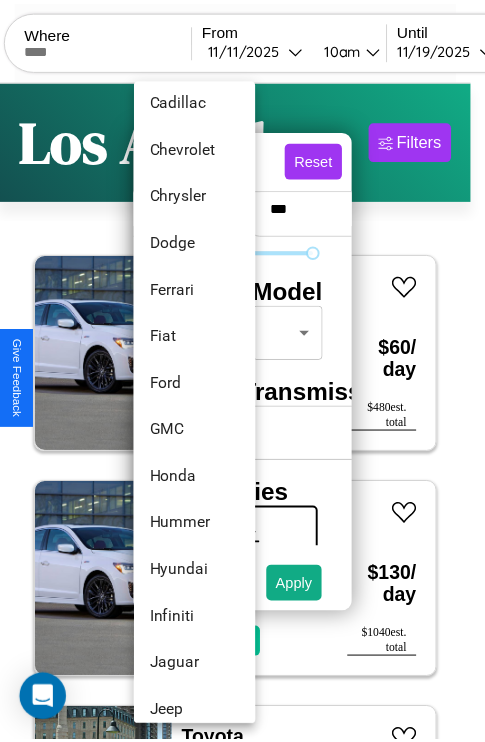 scroll, scrollTop: 806, scrollLeft: 0, axis: vertical 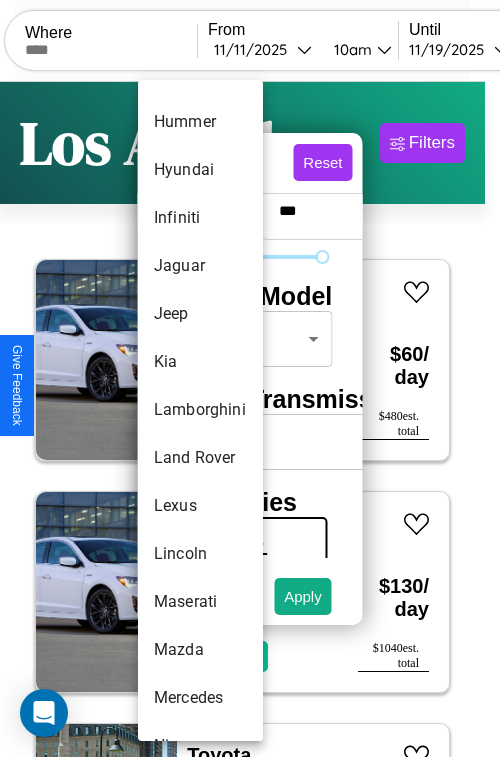 click on "Lamborghini" at bounding box center [200, 410] 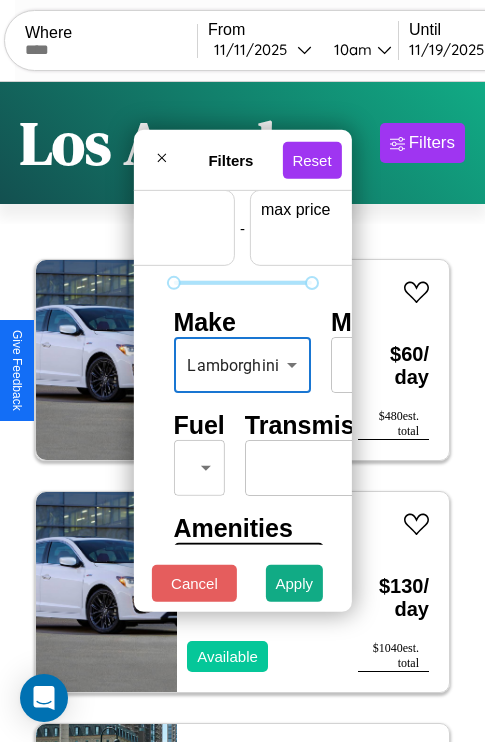 scroll, scrollTop: 59, scrollLeft: 124, axis: both 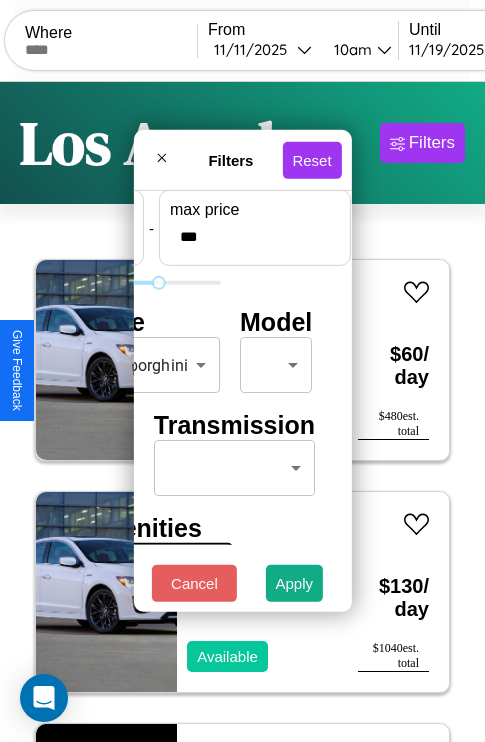 type on "***" 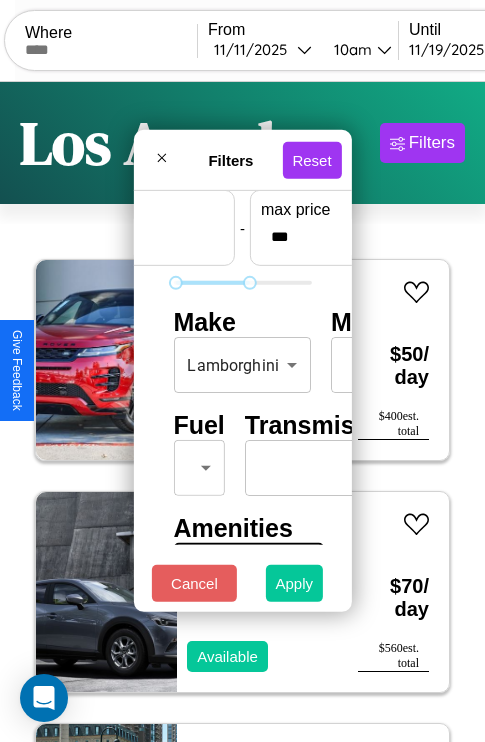 type on "*" 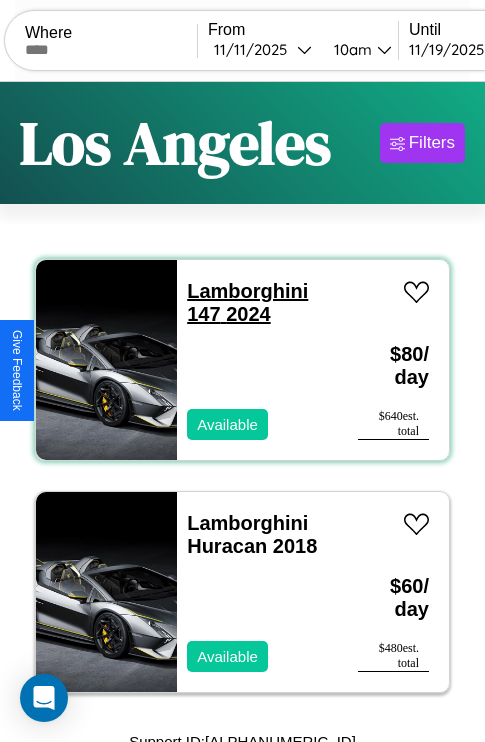 click on "Lamborghini [NUMBER] [YEAR]" at bounding box center [247, 302] 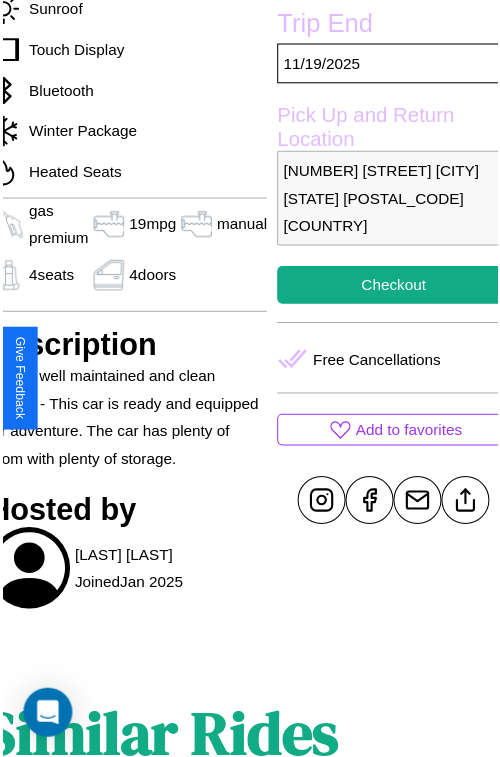 scroll, scrollTop: 550, scrollLeft: 91, axis: both 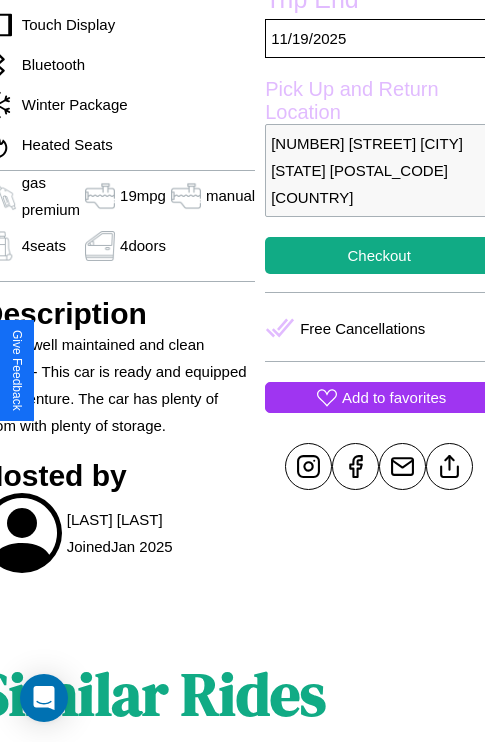 click on "Add to favorites" at bounding box center [394, 397] 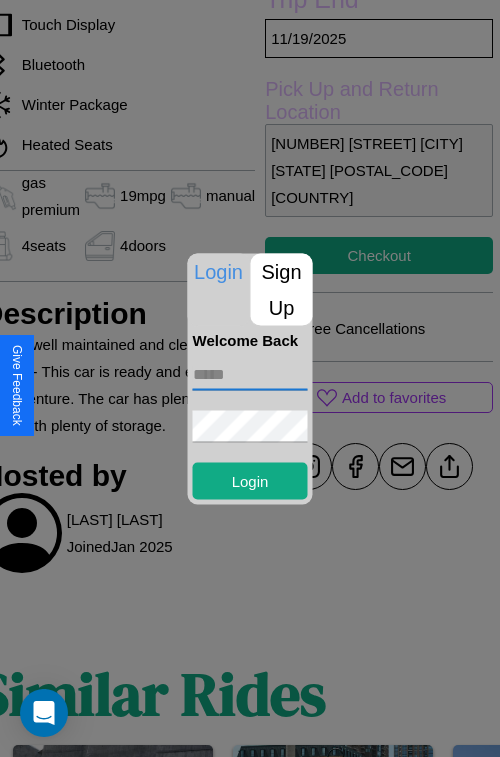 click at bounding box center (250, 374) 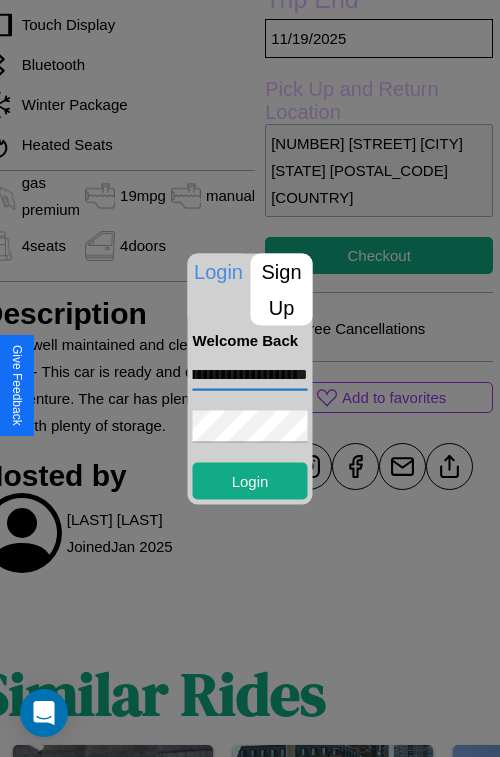 scroll, scrollTop: 0, scrollLeft: 74, axis: horizontal 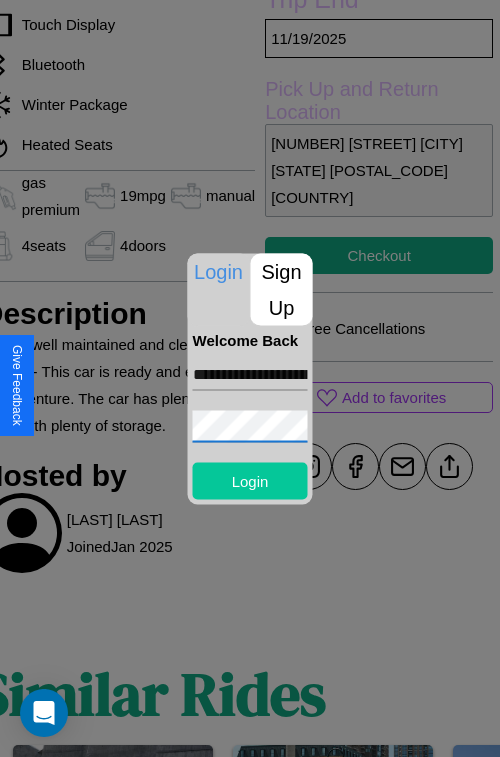 click on "Login" at bounding box center [250, 480] 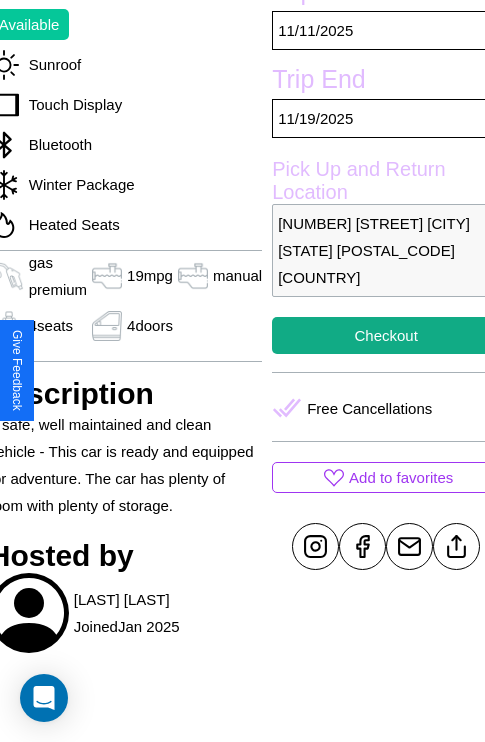 scroll, scrollTop: 408, scrollLeft: 91, axis: both 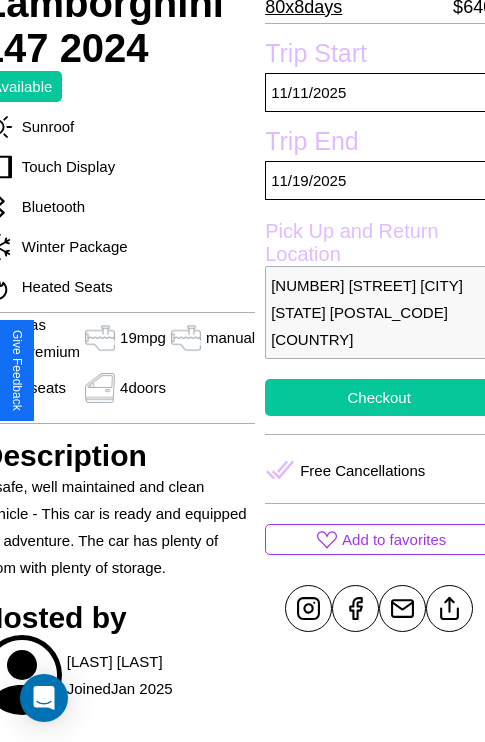 click on "Checkout" at bounding box center (379, 397) 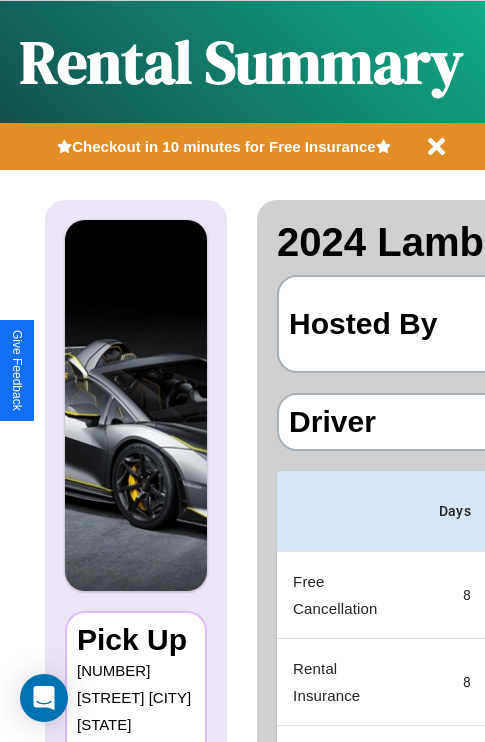 scroll, scrollTop: 194, scrollLeft: 0, axis: vertical 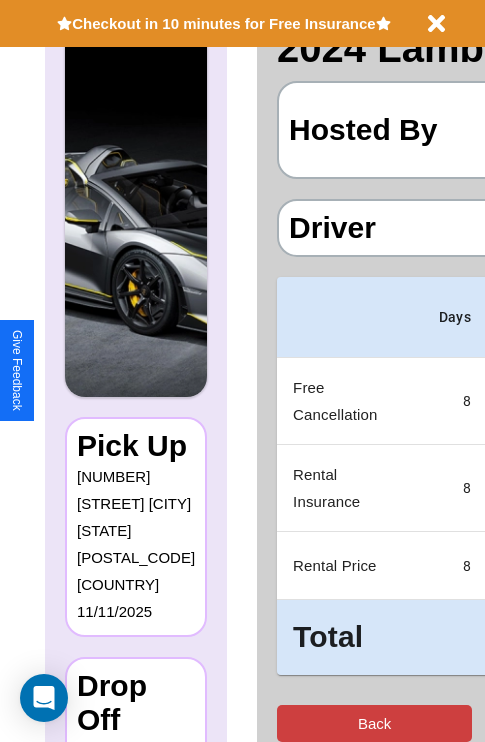click on "Back" at bounding box center (374, 723) 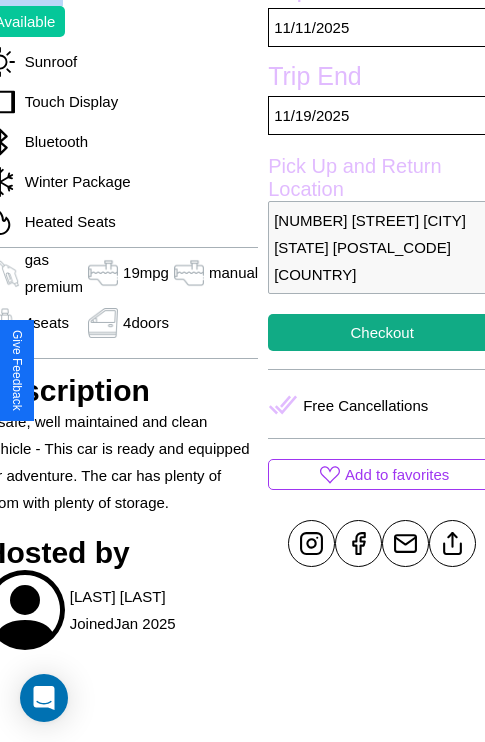 scroll, scrollTop: 550, scrollLeft: 91, axis: both 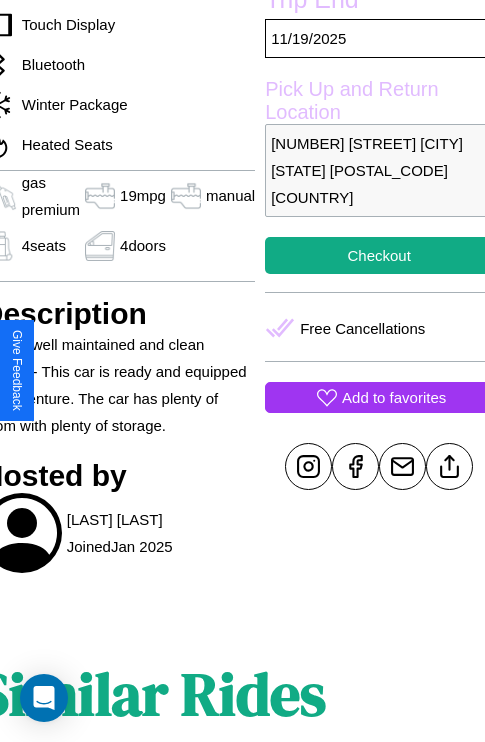 click on "Add to favorites" at bounding box center (394, 397) 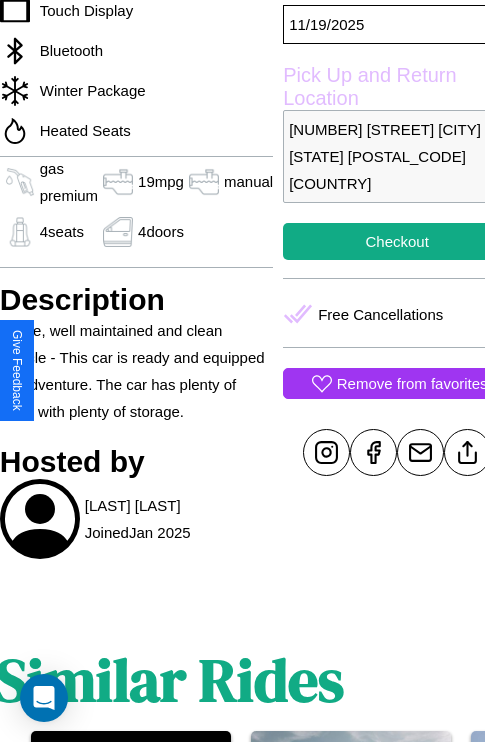 scroll, scrollTop: 619, scrollLeft: 73, axis: both 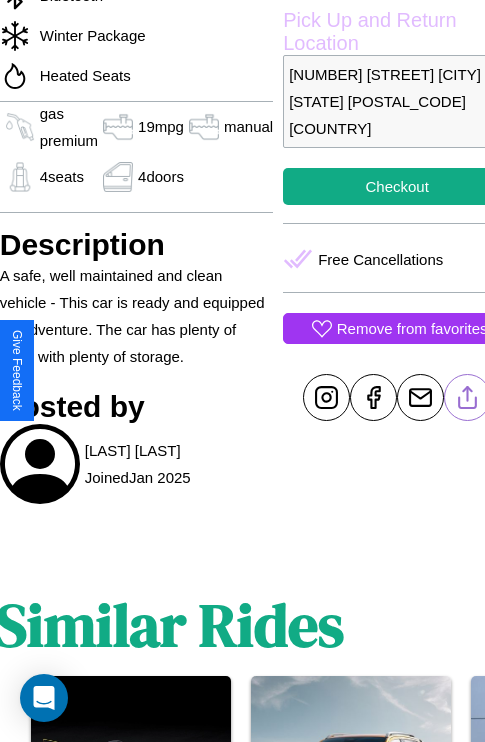 click 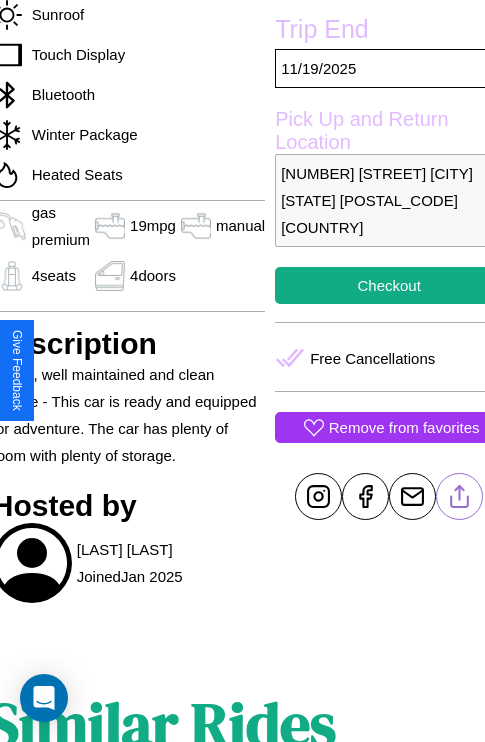 scroll, scrollTop: 408, scrollLeft: 91, axis: both 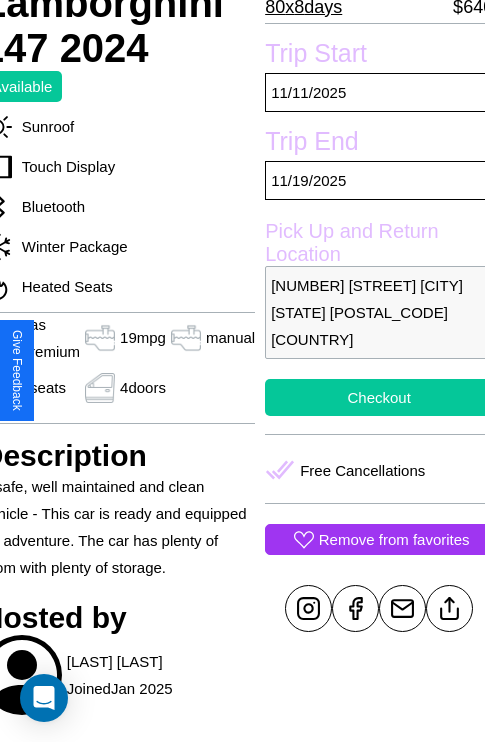 click on "Checkout" at bounding box center [379, 397] 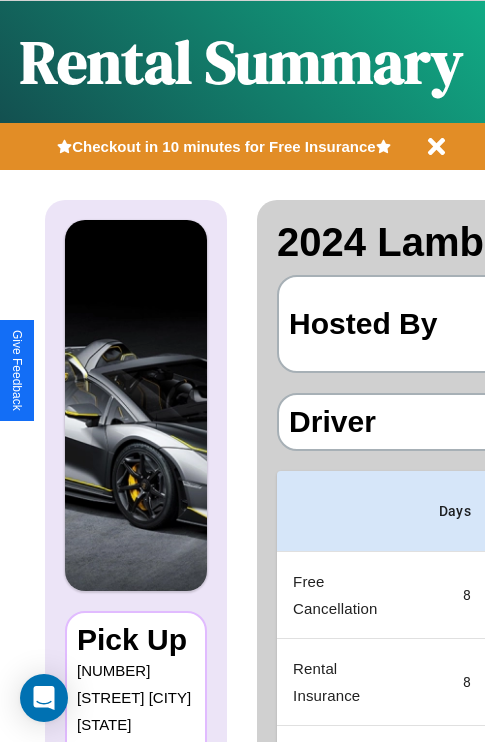 scroll, scrollTop: 0, scrollLeft: 382, axis: horizontal 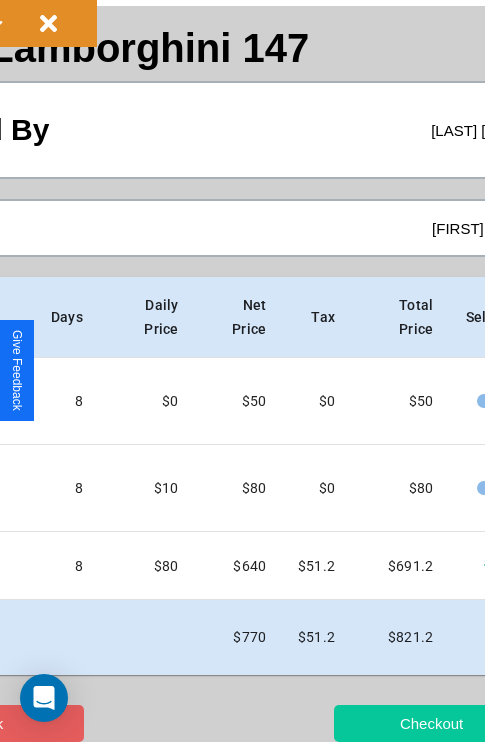 click on "Checkout" at bounding box center (431, 723) 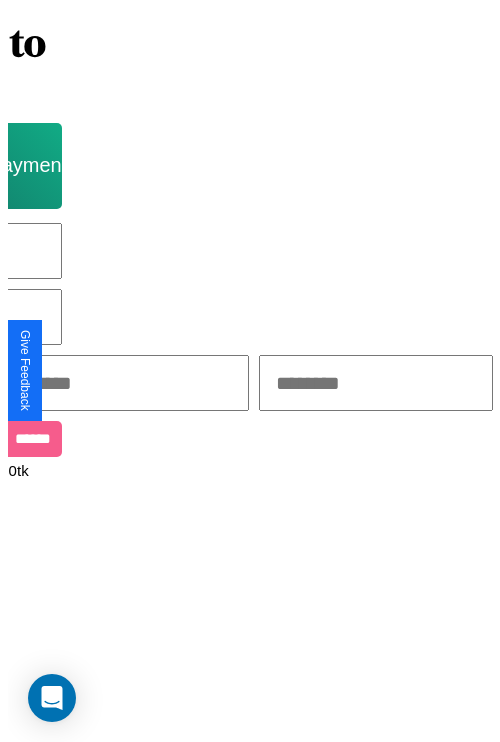 scroll, scrollTop: 0, scrollLeft: 0, axis: both 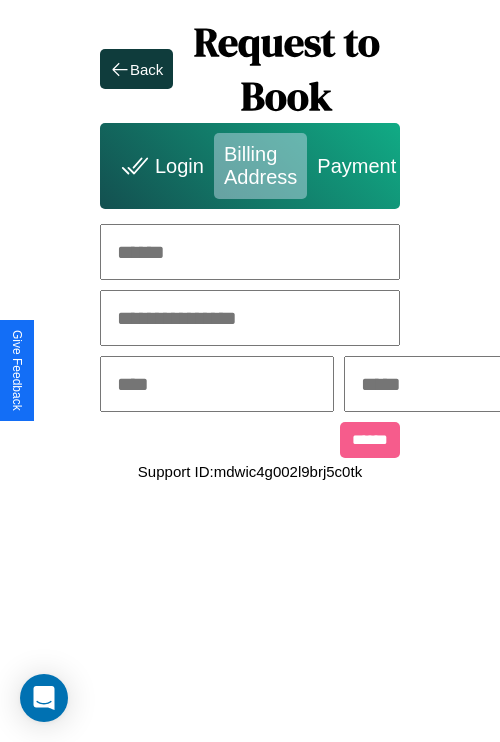 click at bounding box center (250, 252) 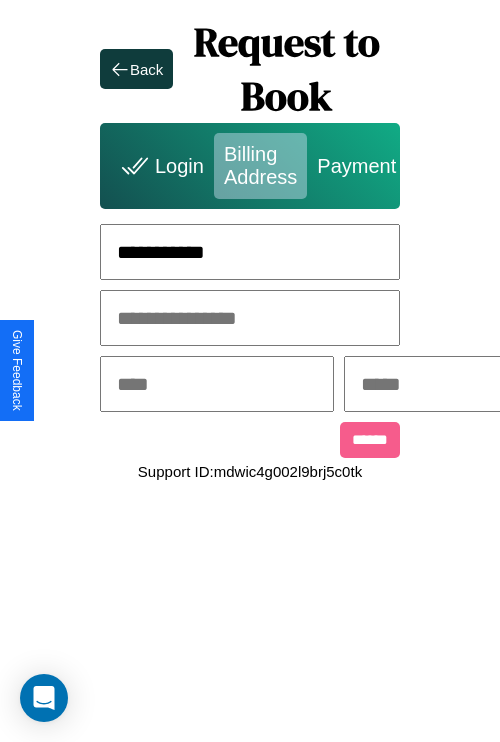 type on "**********" 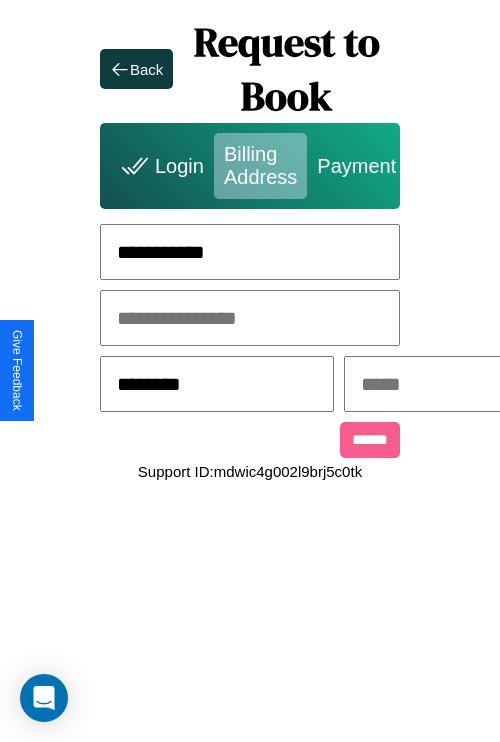 type on "********" 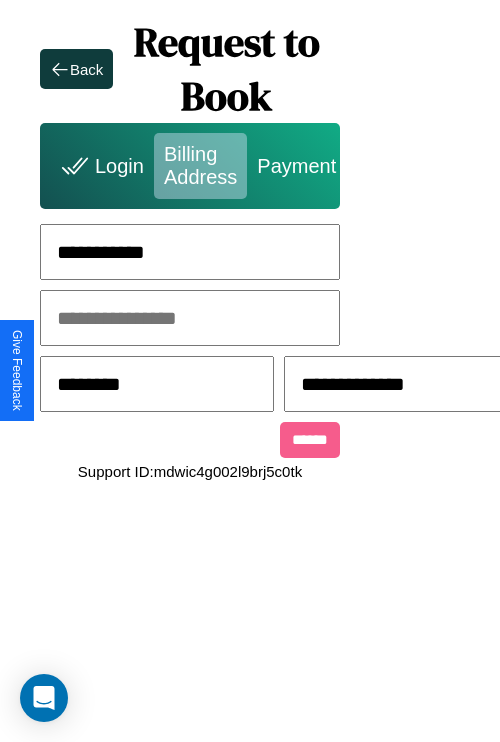 scroll, scrollTop: 0, scrollLeft: 517, axis: horizontal 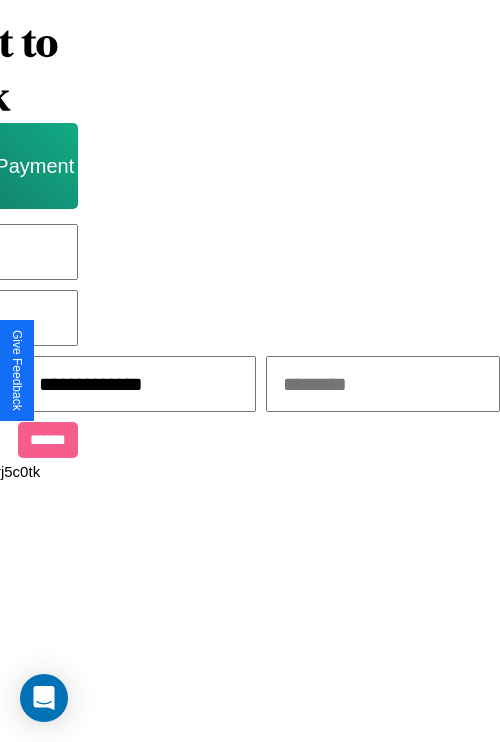 type on "**********" 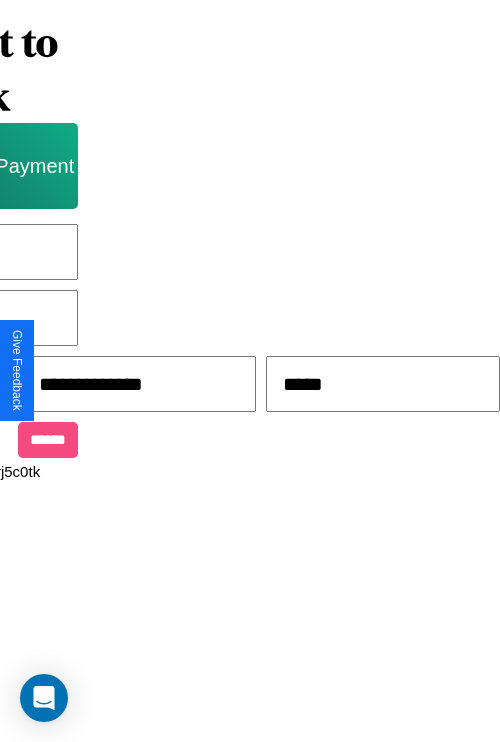 type on "*****" 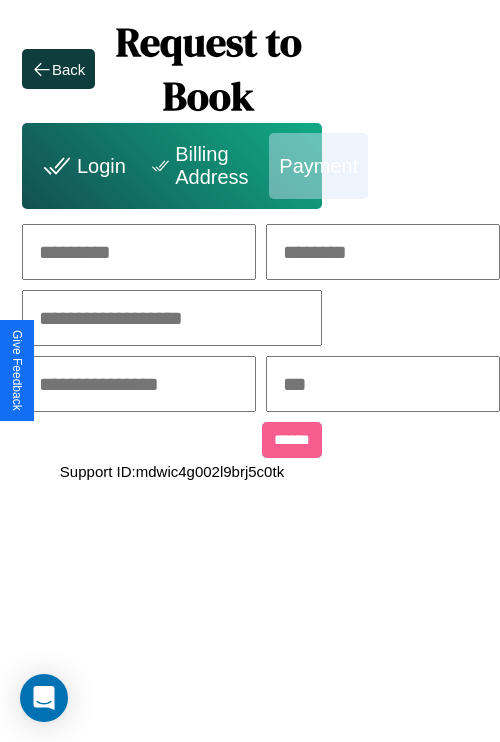 click at bounding box center (139, 252) 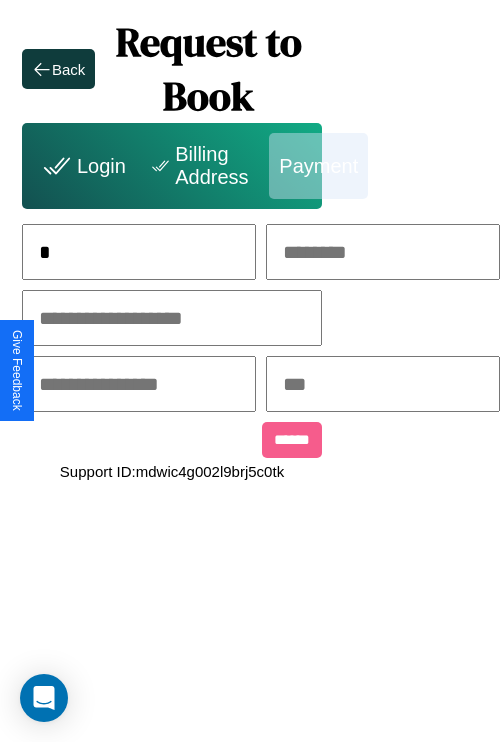 scroll, scrollTop: 0, scrollLeft: 122, axis: horizontal 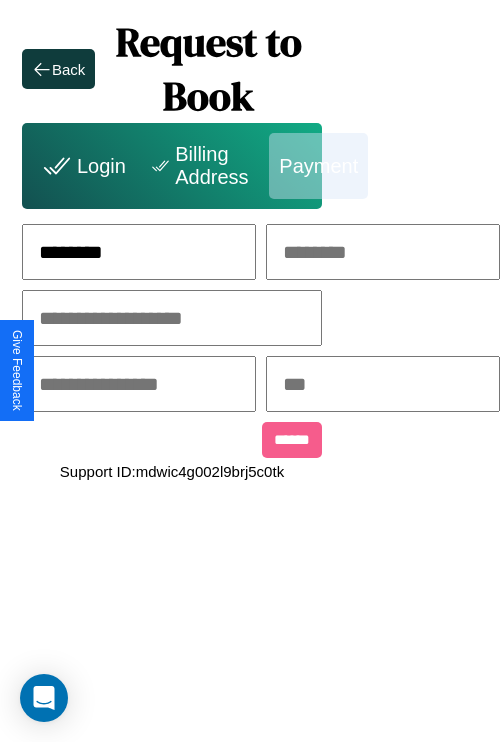 type on "********" 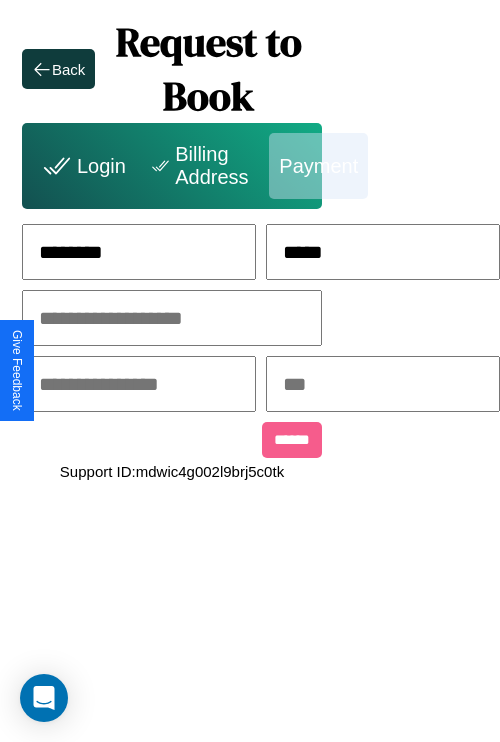 type on "*****" 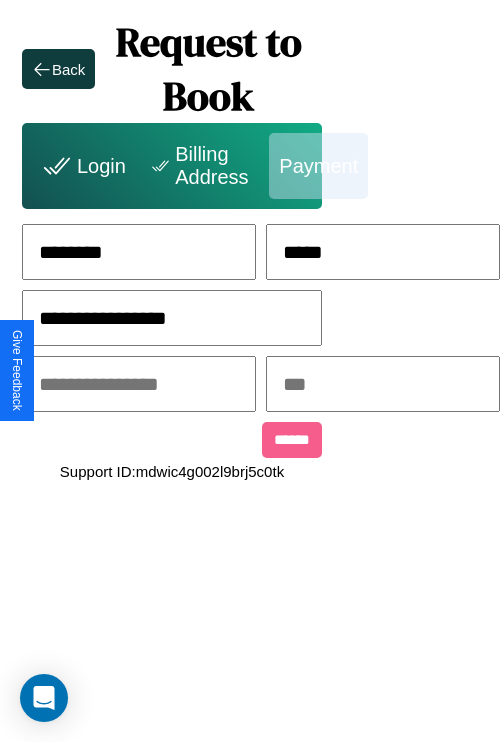 type on "**********" 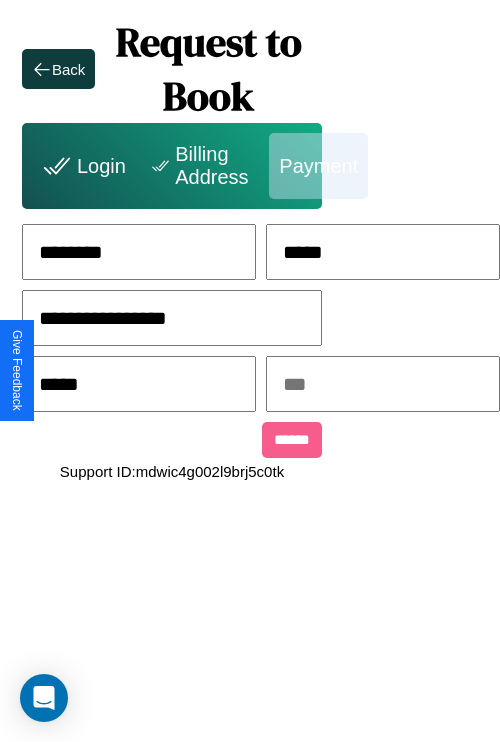 type on "*****" 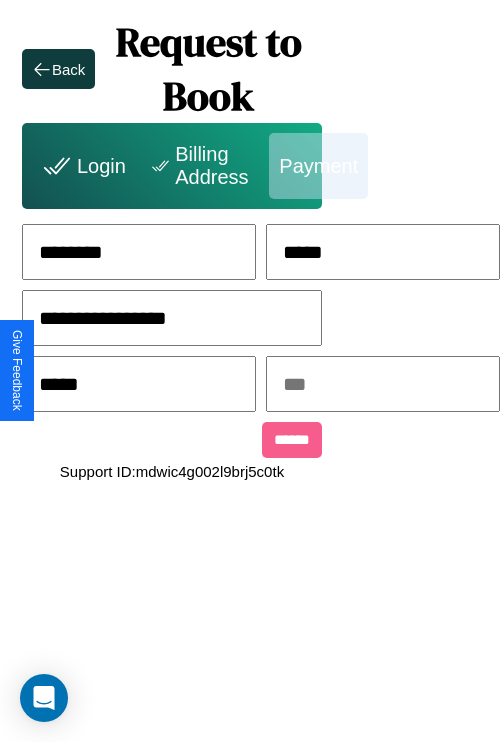 click at bounding box center [383, 384] 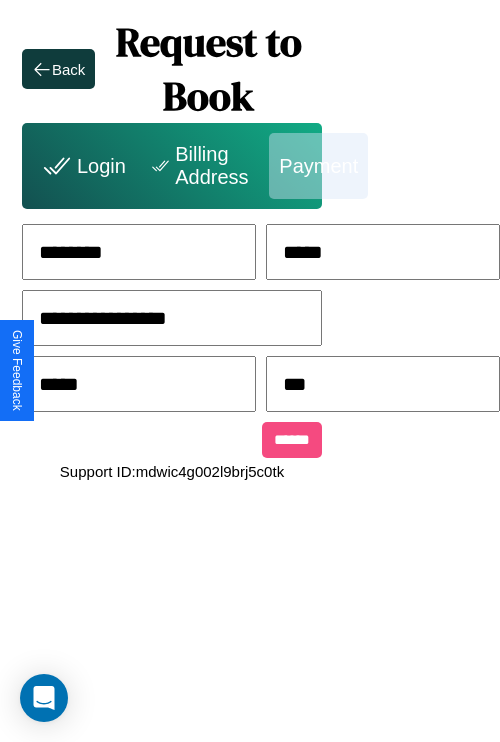 type on "***" 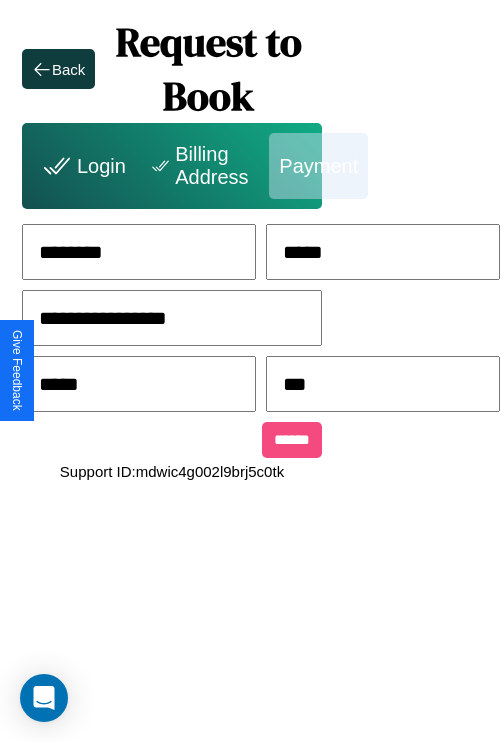 click on "******" at bounding box center [292, 440] 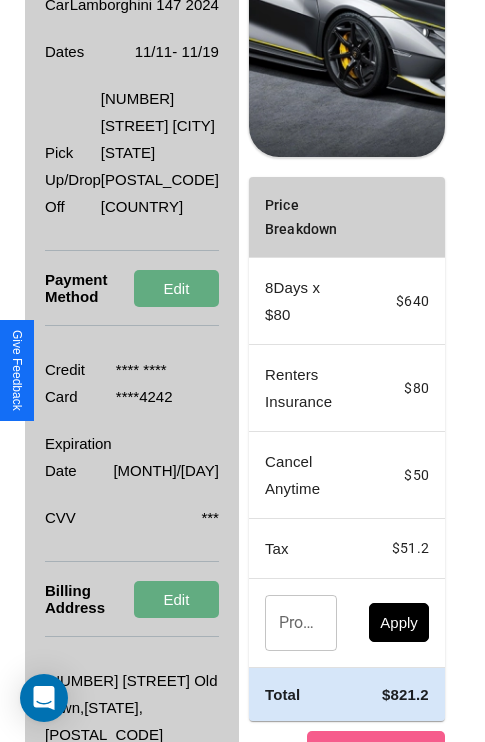 scroll, scrollTop: 536, scrollLeft: 72, axis: both 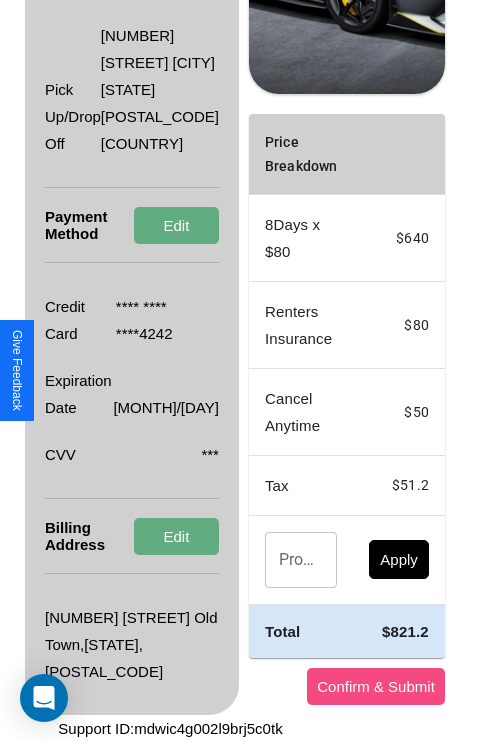 click on "Confirm & Submit" at bounding box center (376, 686) 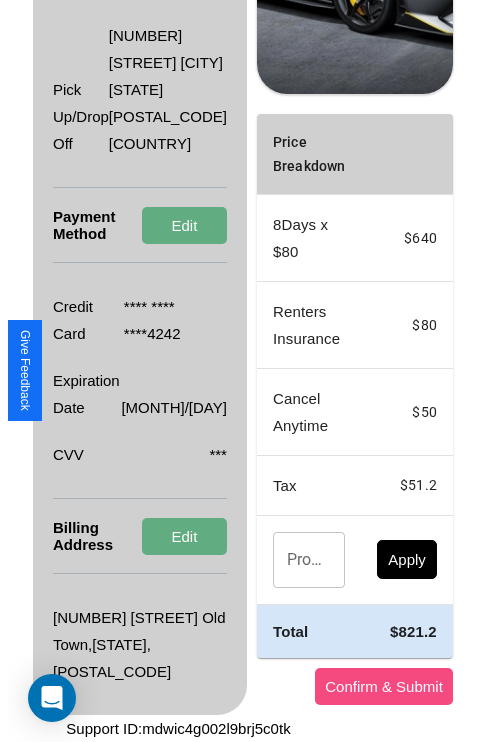 scroll, scrollTop: 0, scrollLeft: 72, axis: horizontal 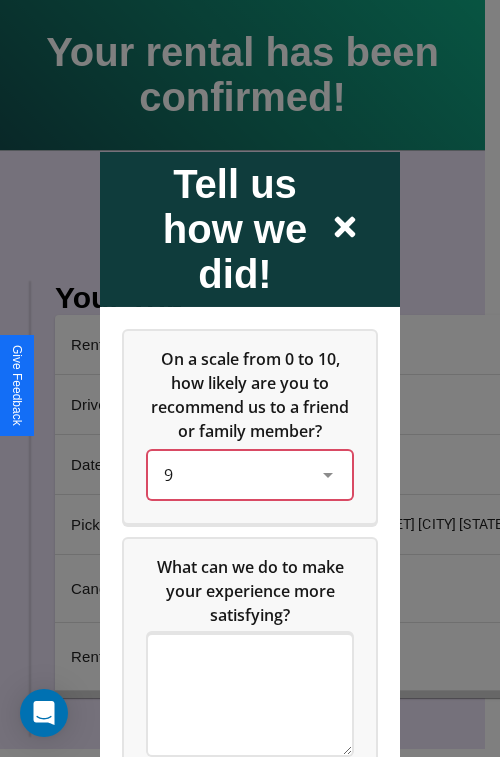 click on "9" at bounding box center [234, 474] 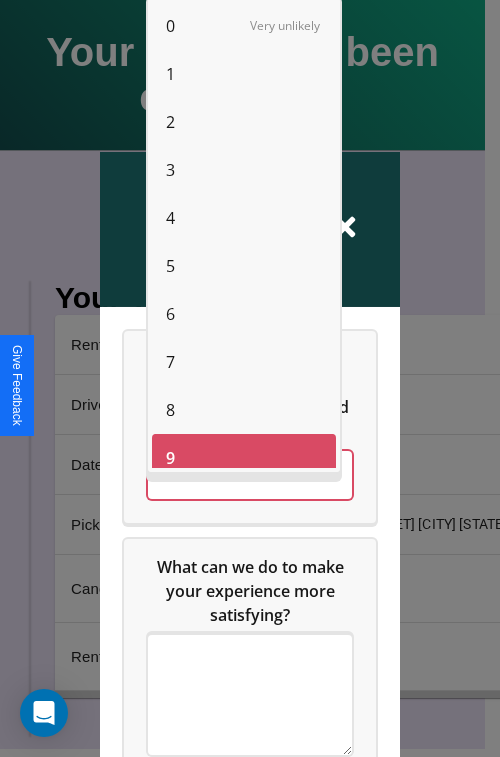 scroll, scrollTop: 14, scrollLeft: 0, axis: vertical 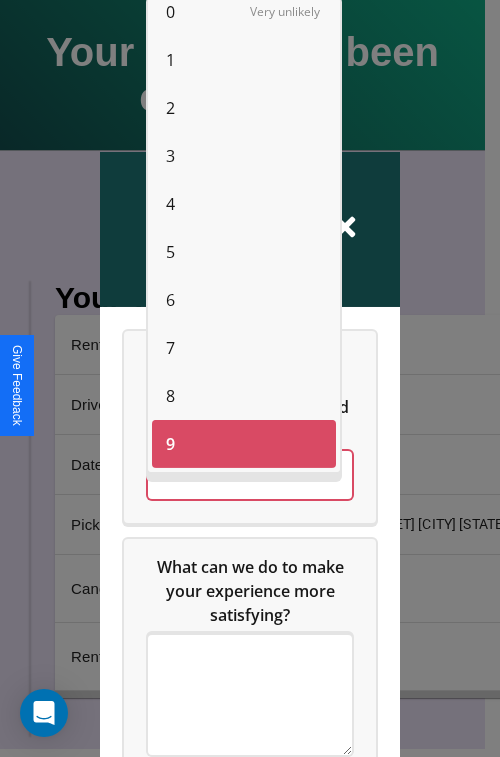 click on "7" at bounding box center [170, 348] 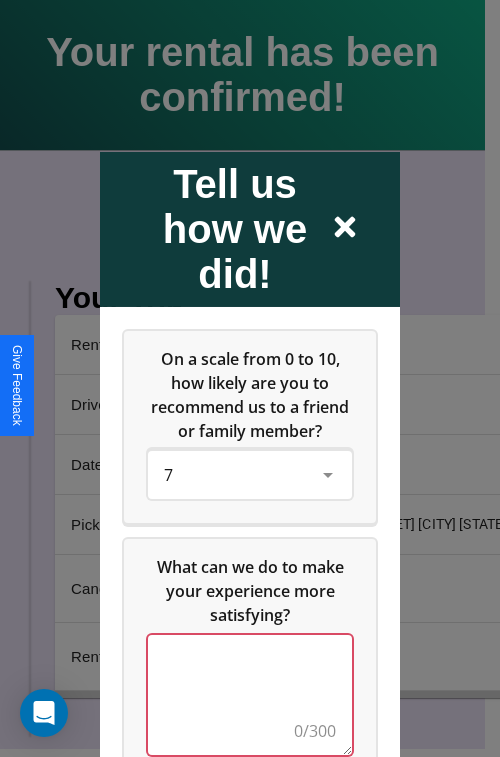 click at bounding box center [250, 694] 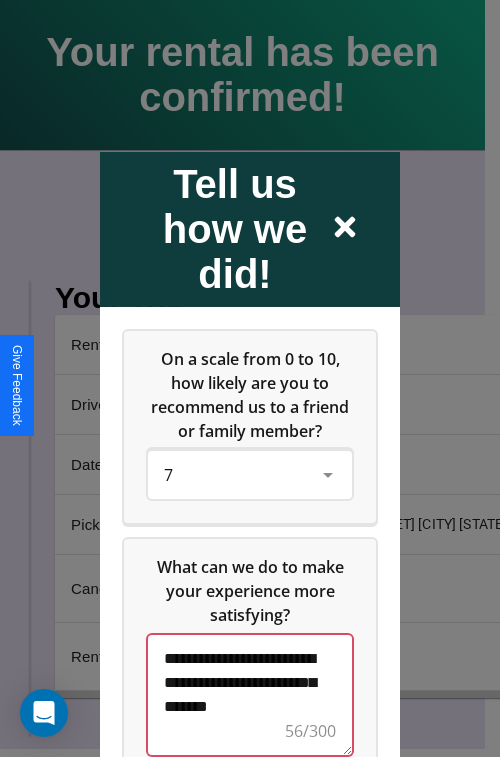 scroll, scrollTop: 5, scrollLeft: 0, axis: vertical 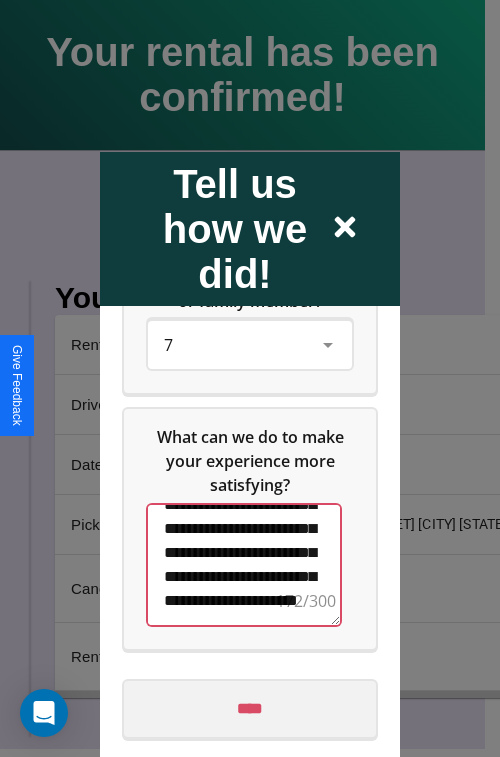type on "**********" 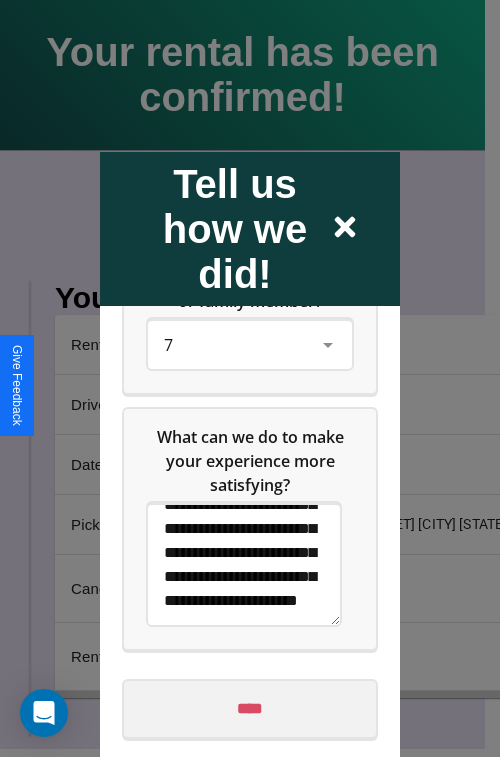 click on "****" at bounding box center (250, 708) 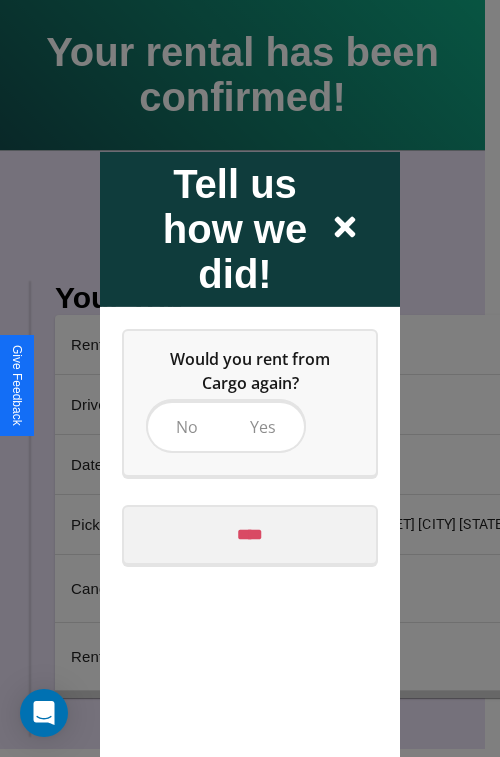 scroll, scrollTop: 0, scrollLeft: 0, axis: both 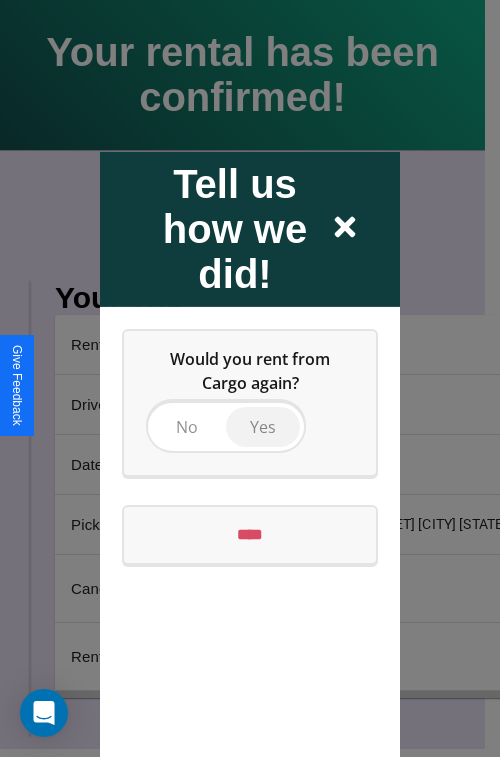 click on "Yes" at bounding box center [263, 426] 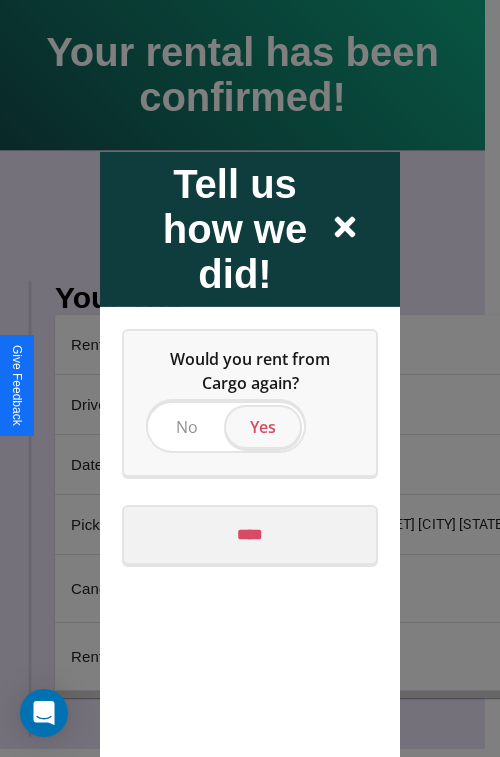 click on "****" at bounding box center [250, 534] 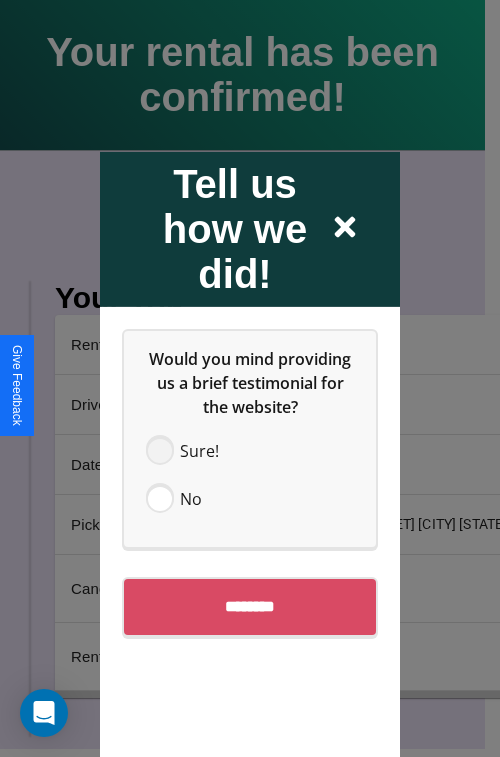 click at bounding box center (160, 450) 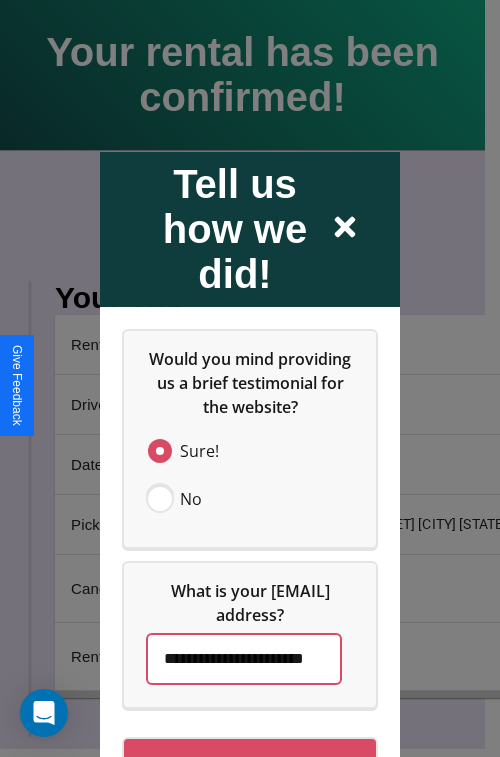 scroll, scrollTop: 0, scrollLeft: 31, axis: horizontal 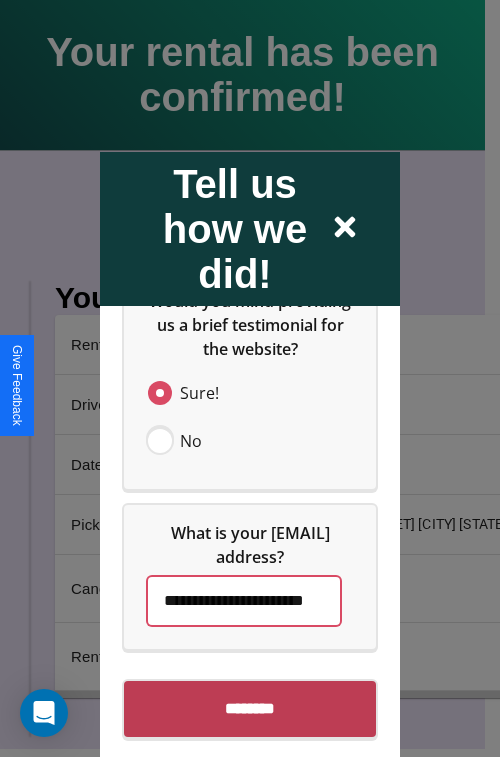 type on "**********" 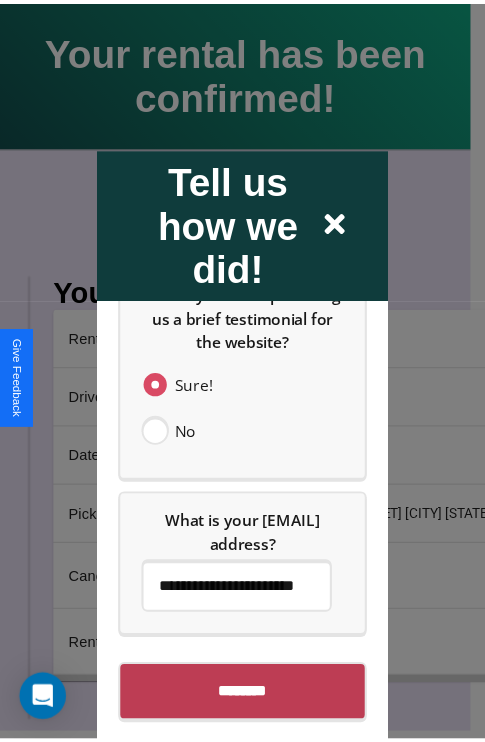 scroll, scrollTop: 0, scrollLeft: 0, axis: both 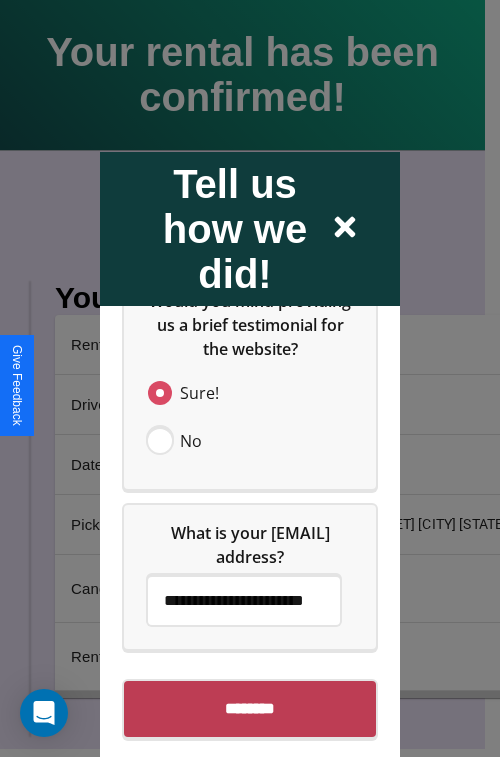 click on "********" at bounding box center [250, 708] 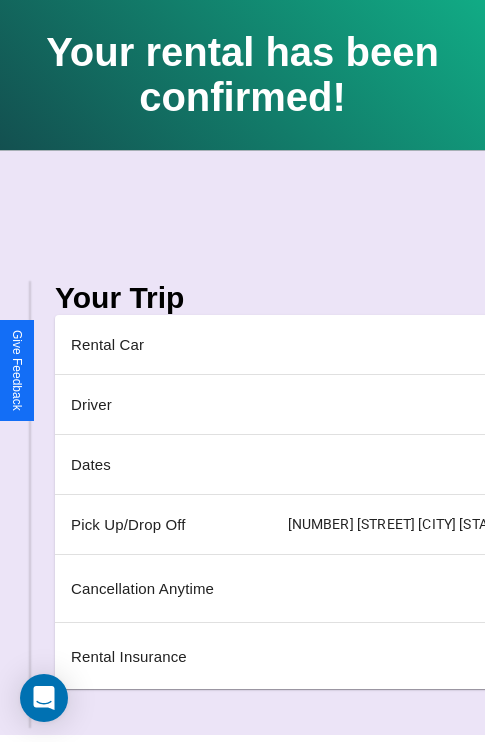 scroll, scrollTop: 0, scrollLeft: 235, axis: horizontal 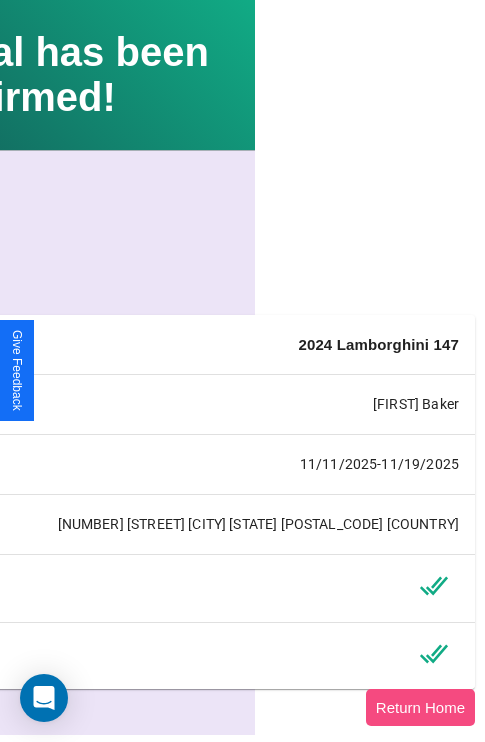 click on "Return Home" at bounding box center (420, 707) 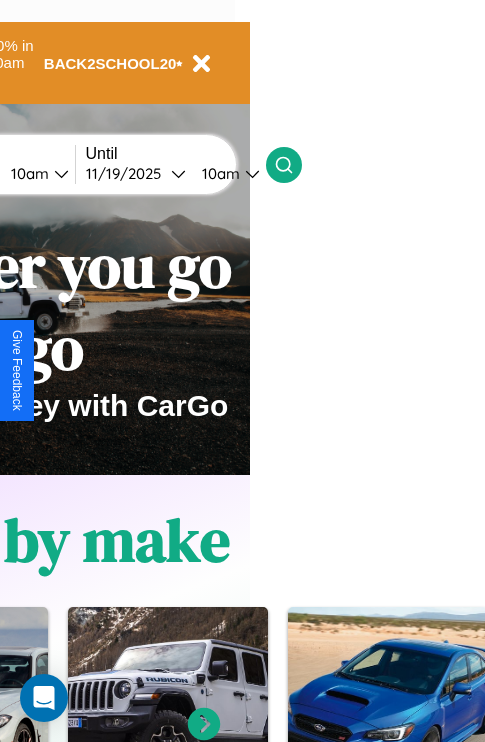 scroll, scrollTop: 0, scrollLeft: 0, axis: both 